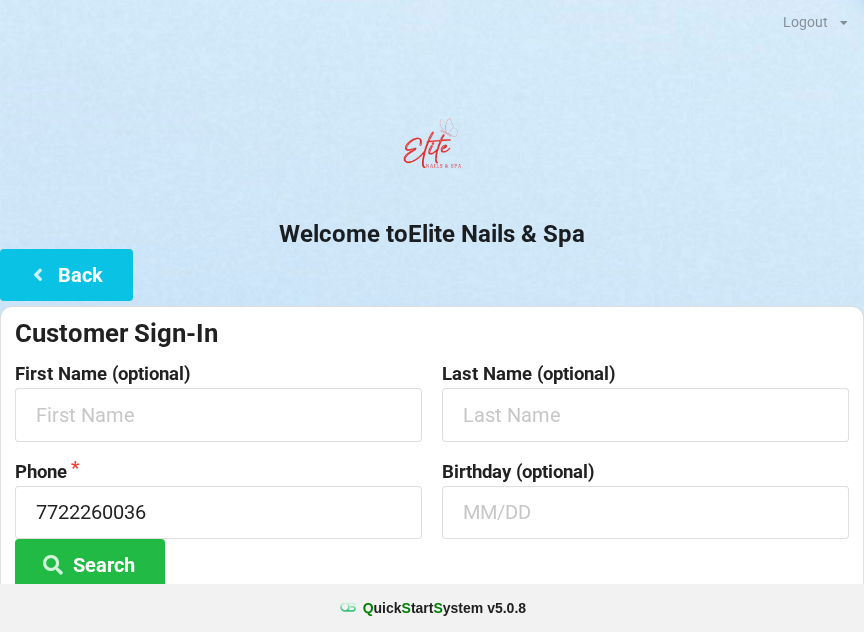 scroll, scrollTop: 4, scrollLeft: 0, axis: vertical 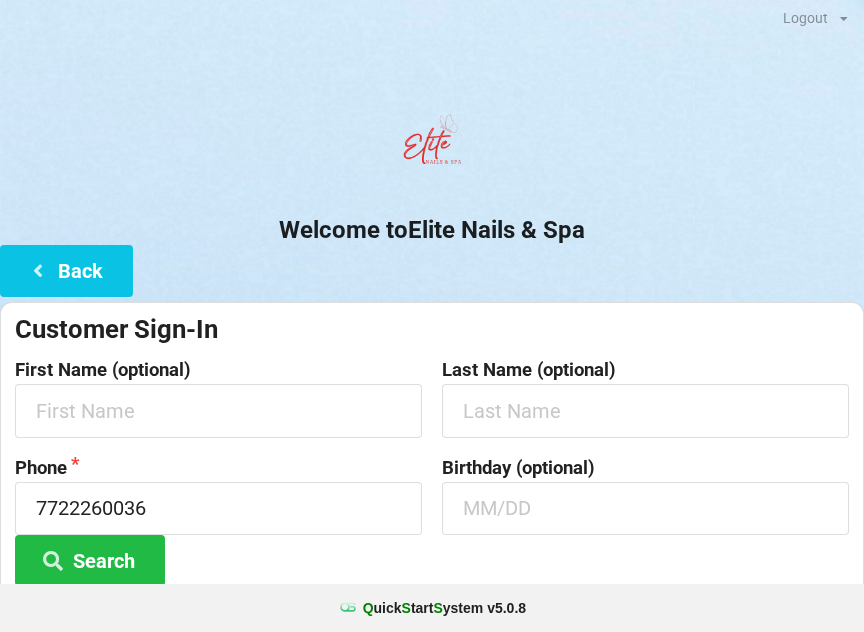 click on "Search" at bounding box center [90, 560] 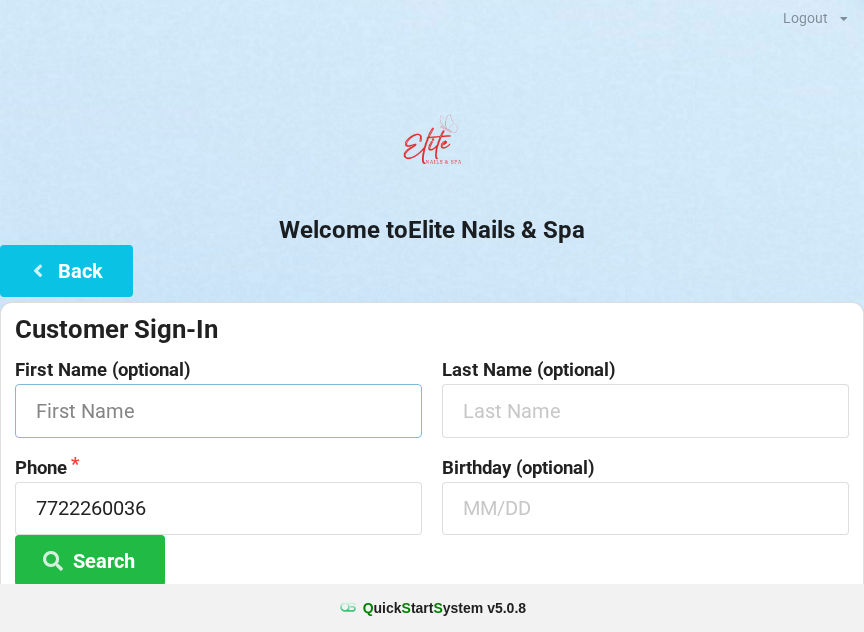 click at bounding box center [218, 410] 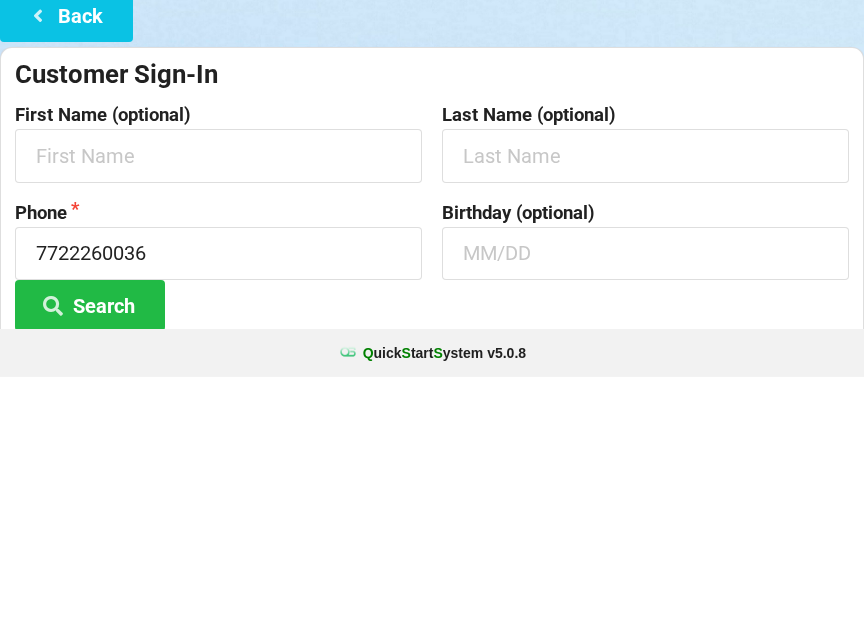 click at bounding box center [38, 269] 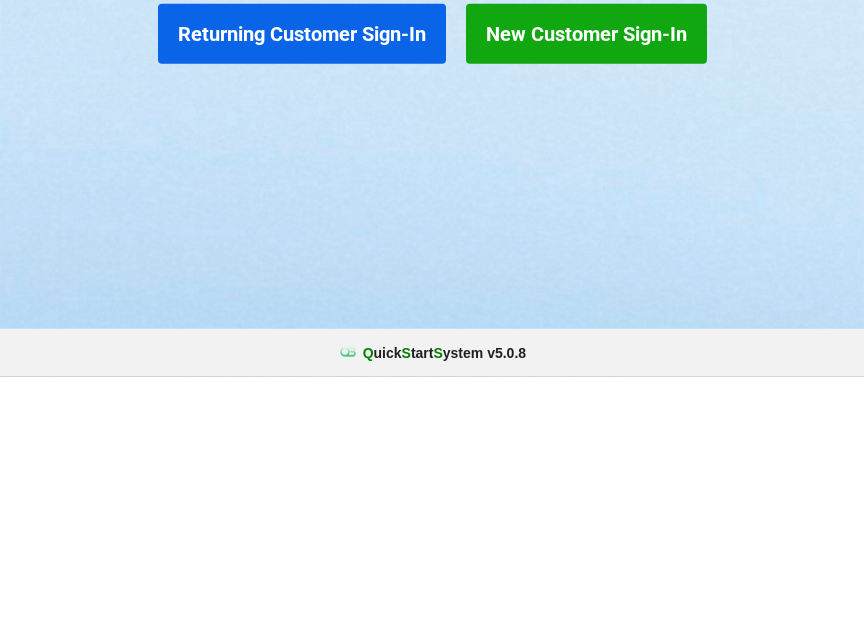 scroll, scrollTop: 0, scrollLeft: 0, axis: both 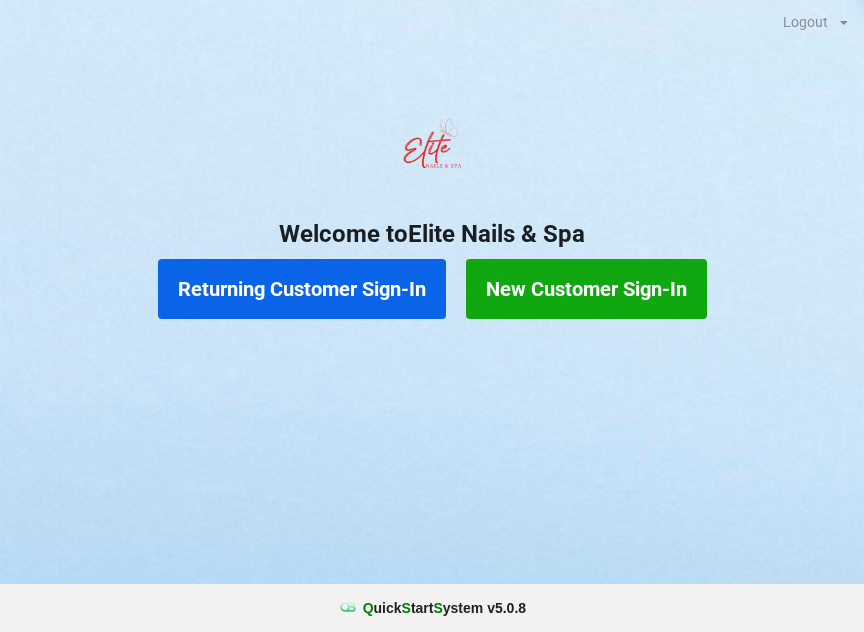 click on "Returning Customer Sign-In" at bounding box center (302, 289) 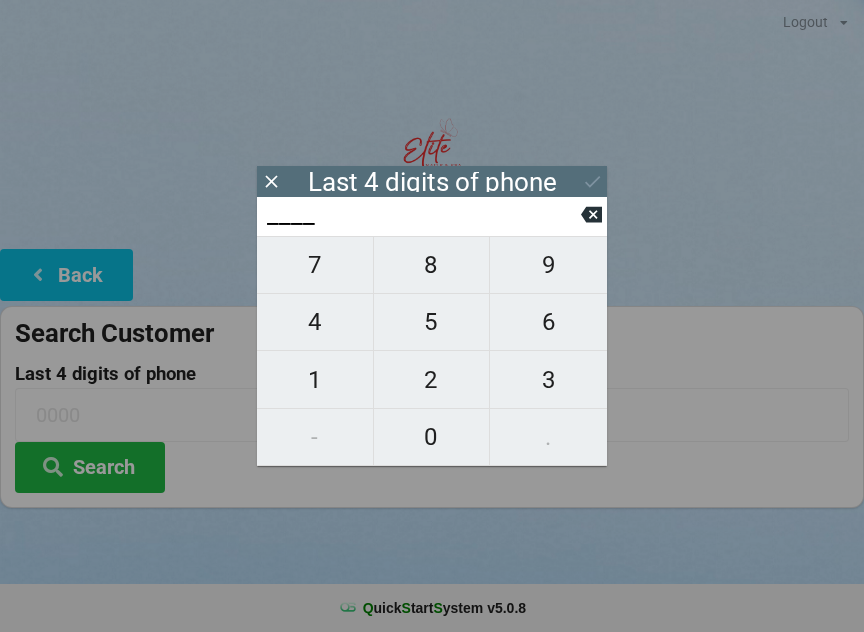 click on "1" at bounding box center (315, 380) 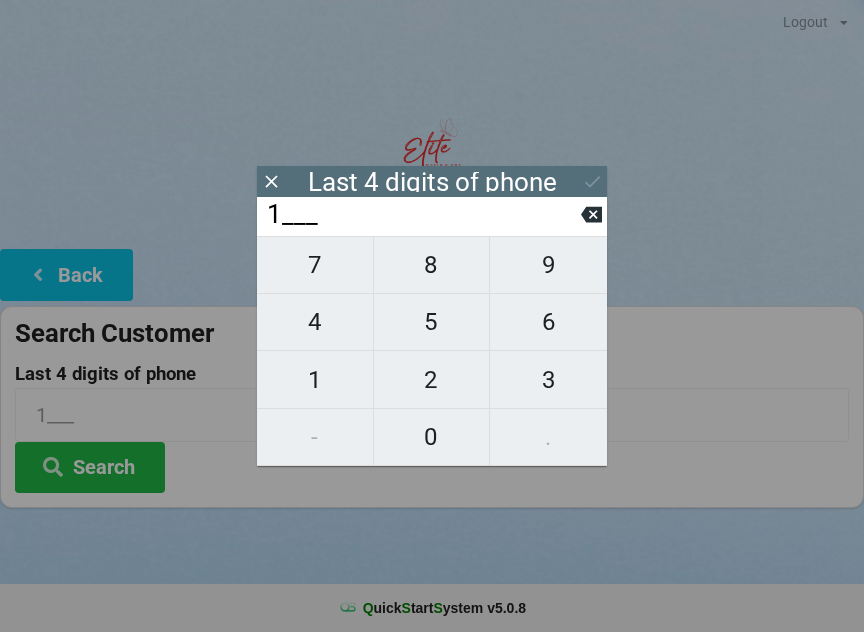 click on "0" at bounding box center [432, 437] 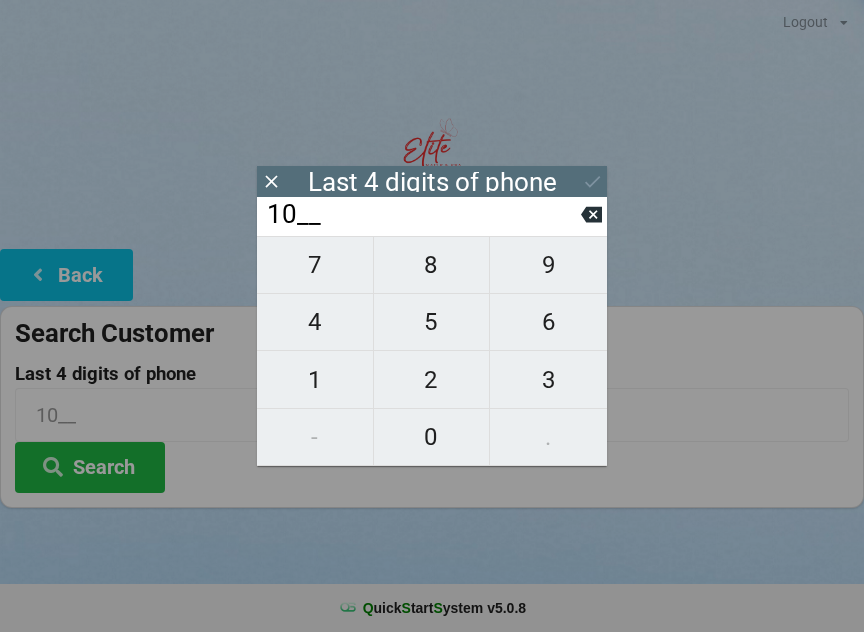 click on "8" at bounding box center (432, 265) 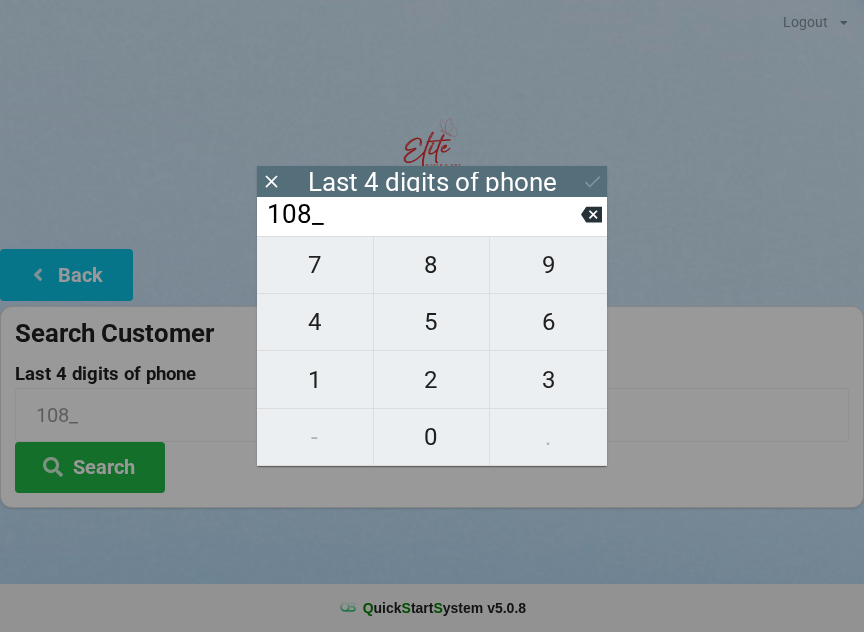 click on "8" at bounding box center (432, 265) 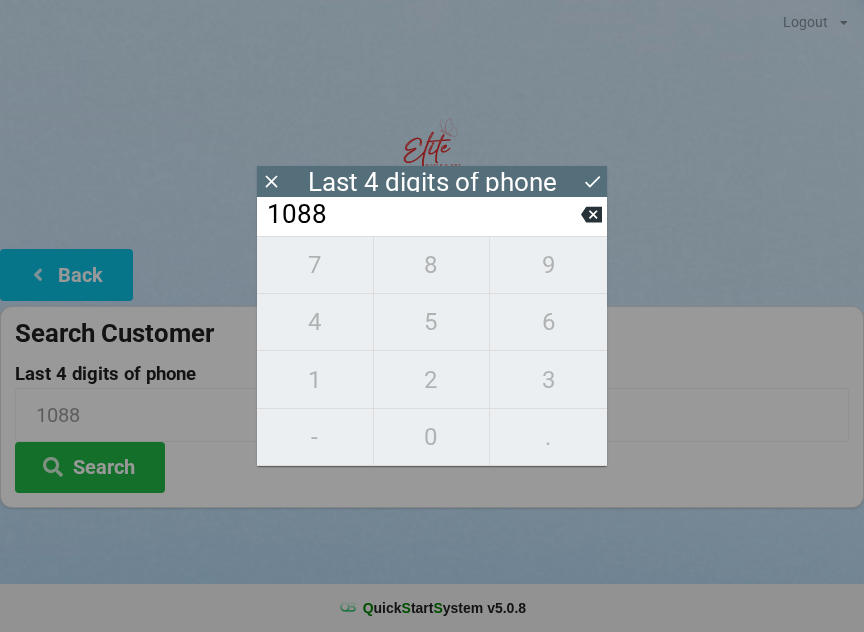 click on "Search" at bounding box center (90, 467) 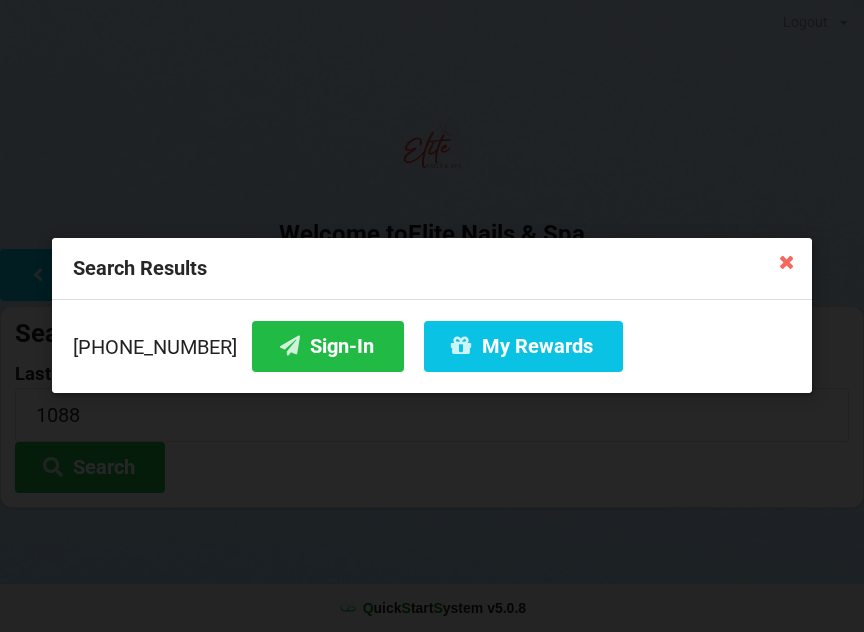 click on "Sign-In" at bounding box center [328, 346] 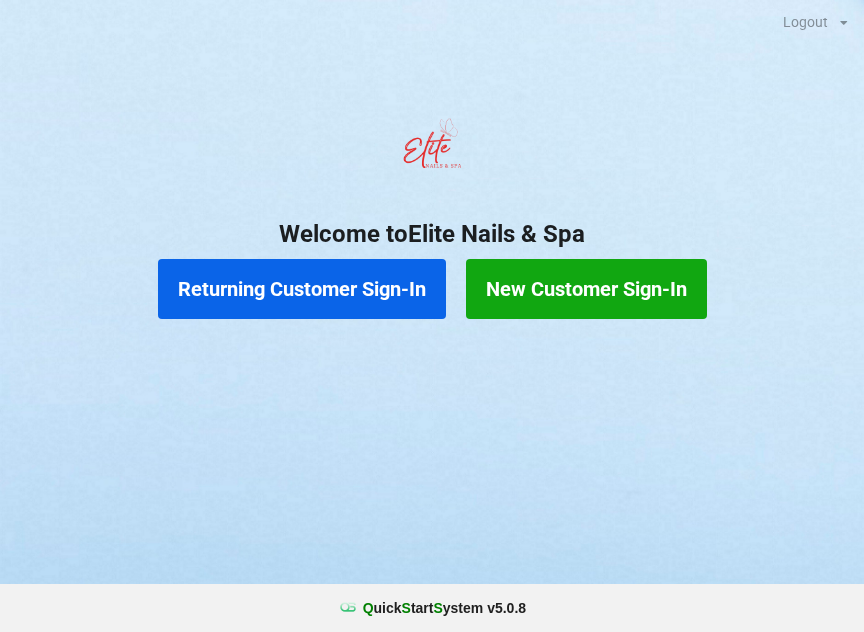 click on "Returning Customer Sign-In" at bounding box center (302, 289) 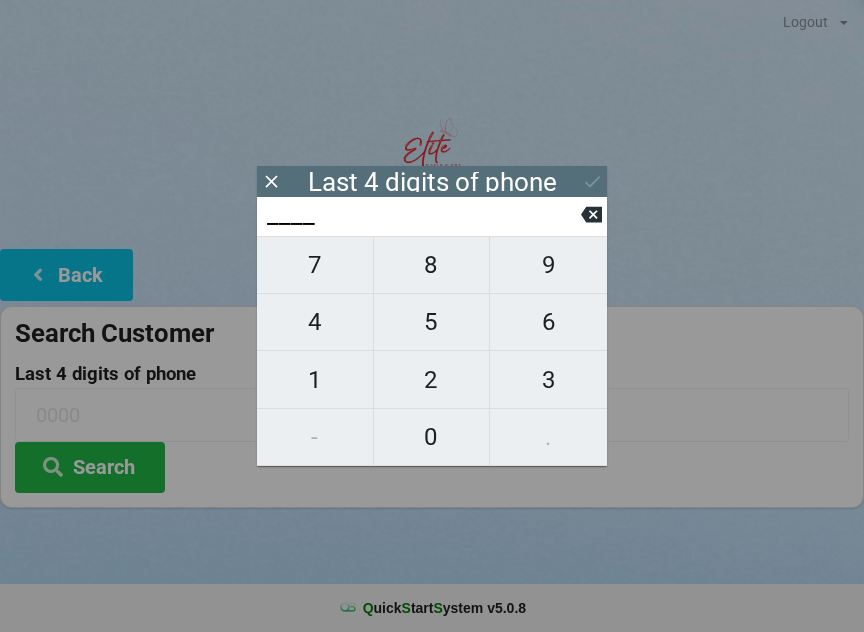 click on "4" at bounding box center (315, 322) 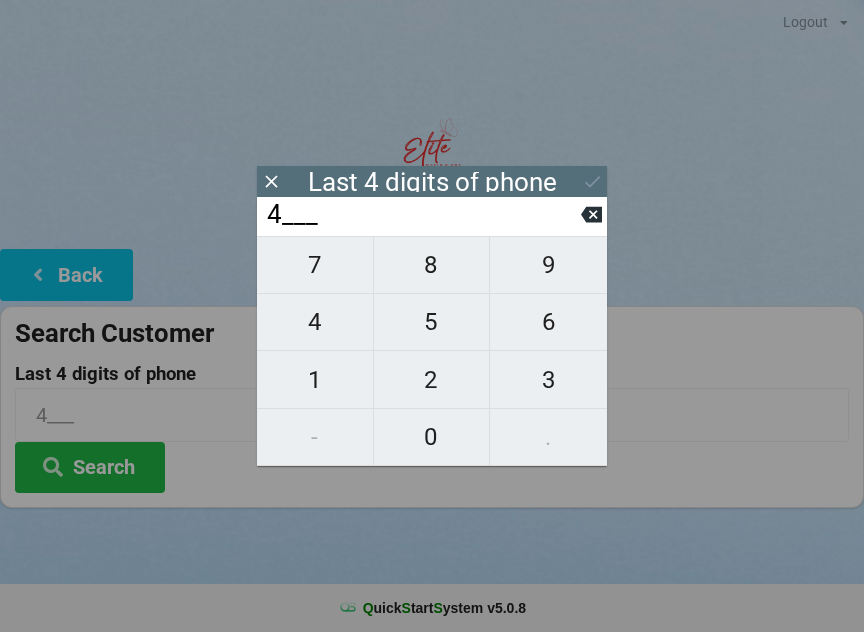 click on "5" at bounding box center [432, 322] 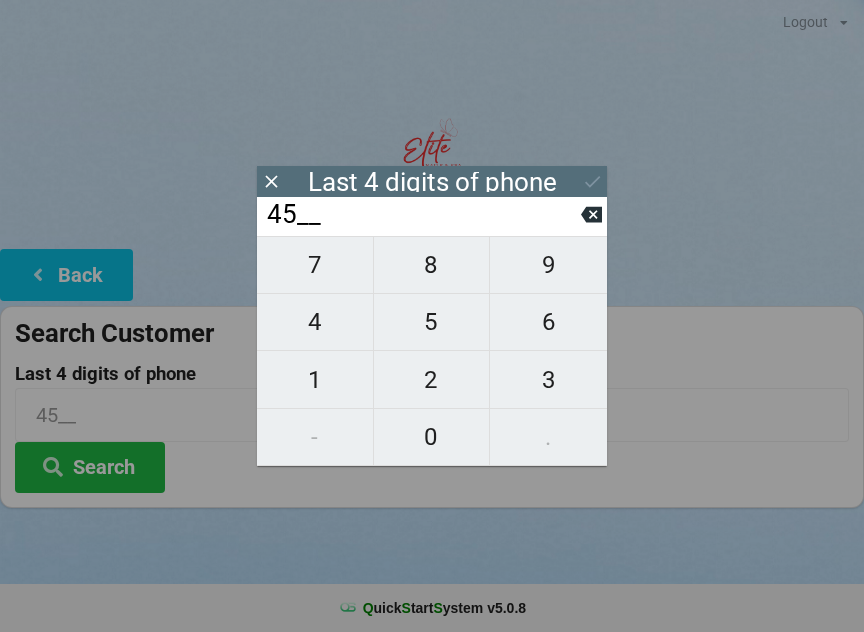 click on "5" at bounding box center (432, 322) 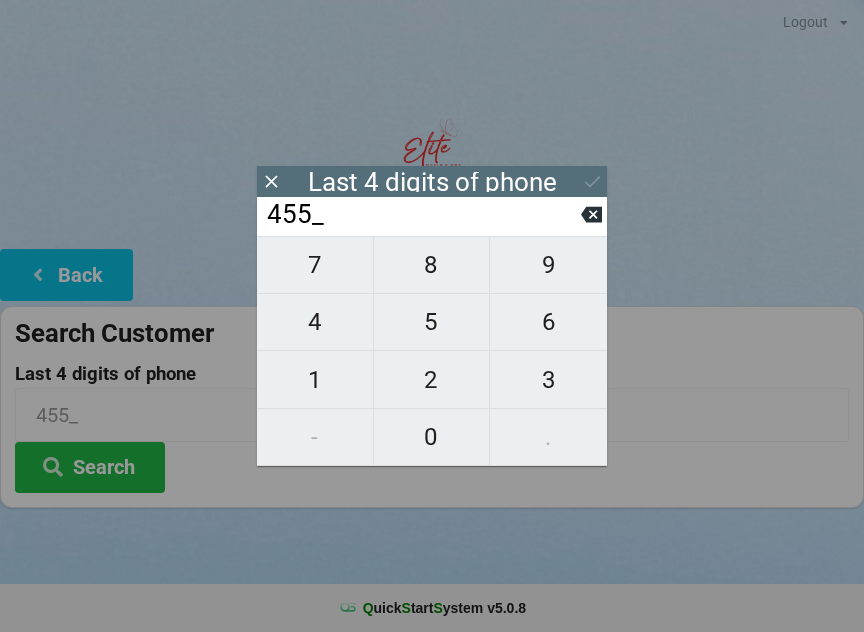 click on "4" at bounding box center (315, 322) 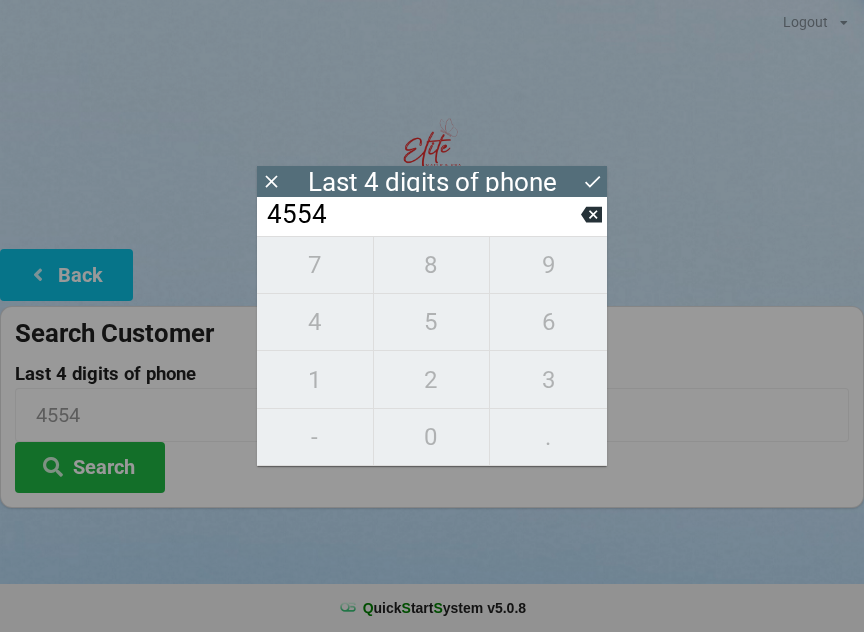 click 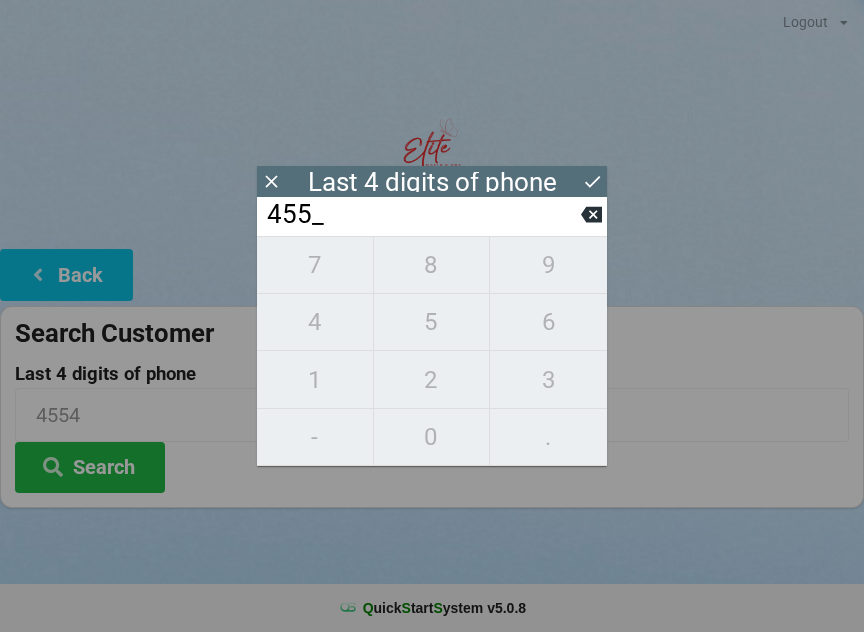 click 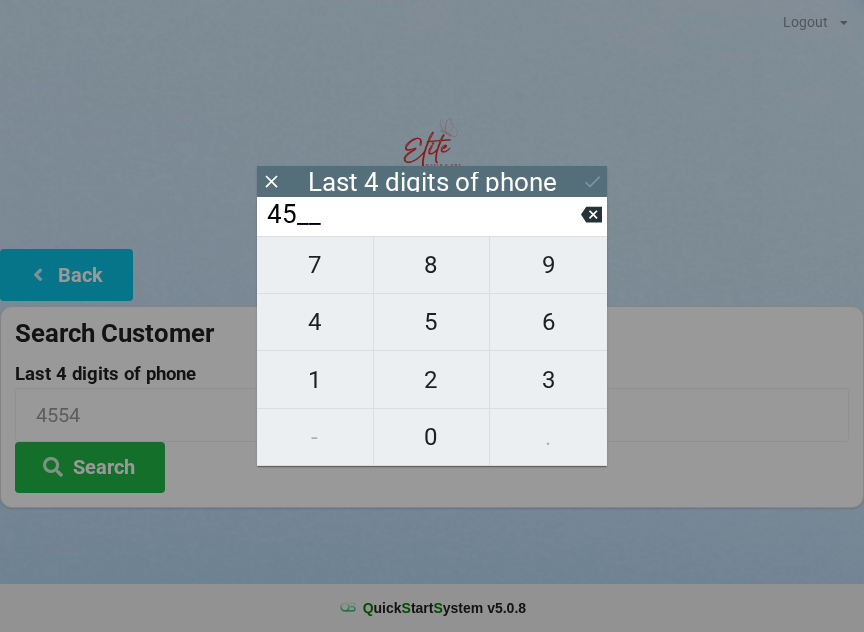 click 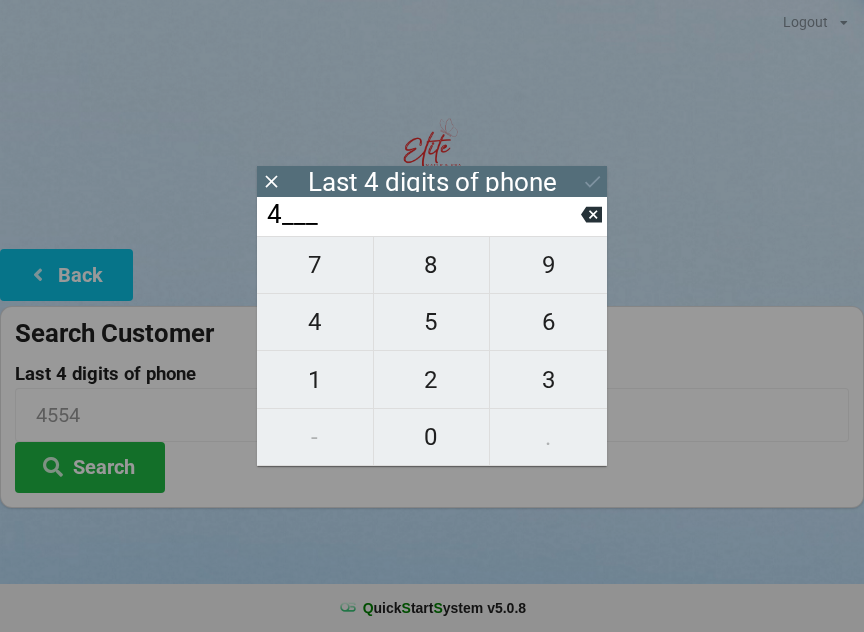 click 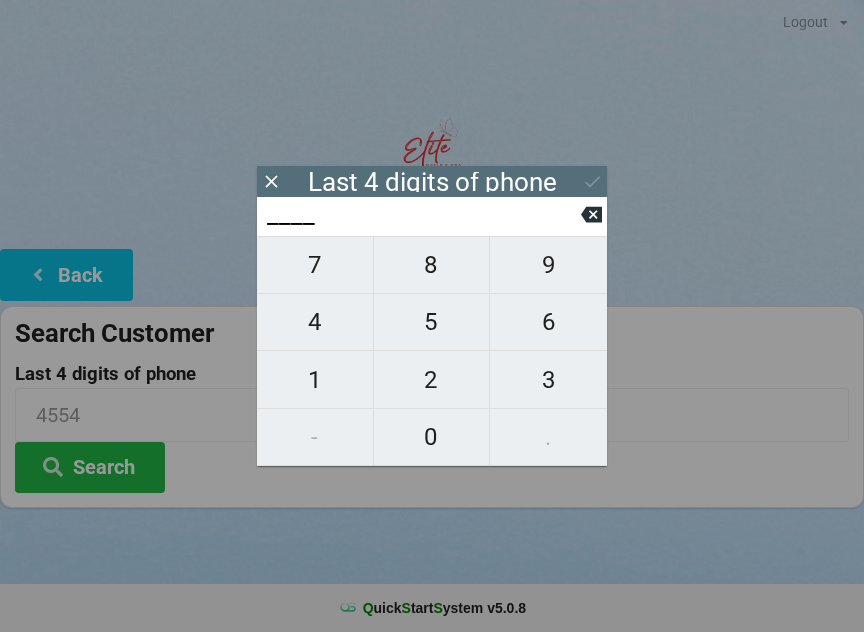 click on "4" at bounding box center (315, 322) 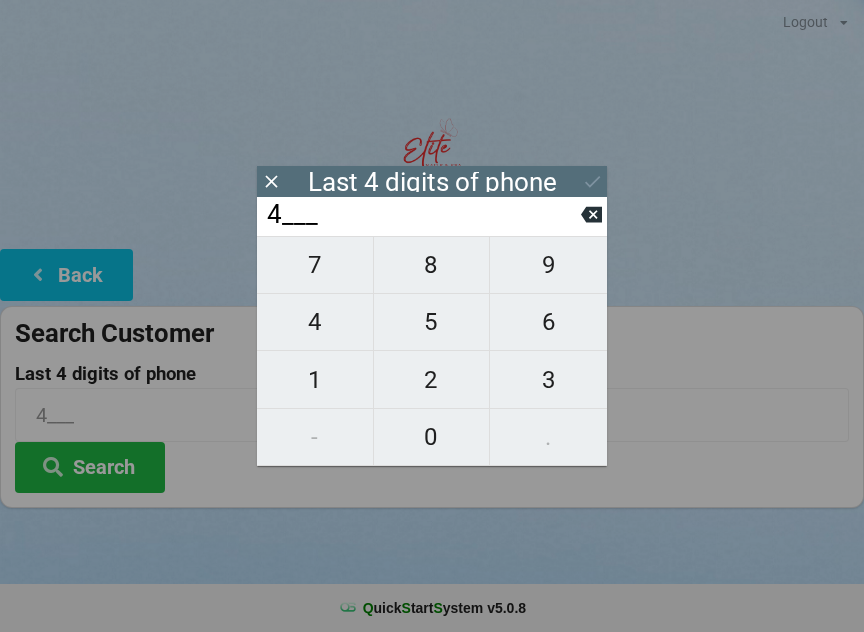 click on "0" at bounding box center [432, 437] 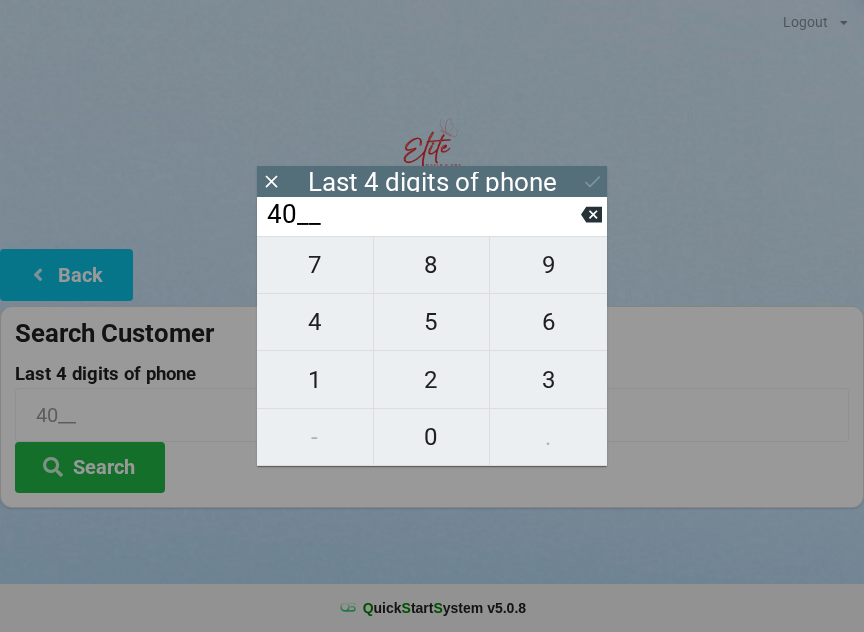 click on "5" at bounding box center [432, 322] 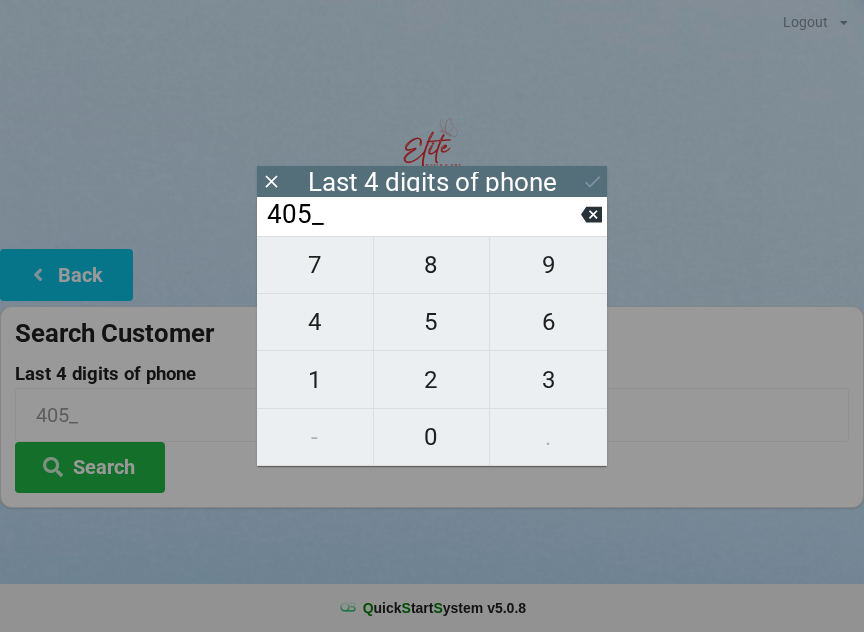 click on "8" at bounding box center (432, 265) 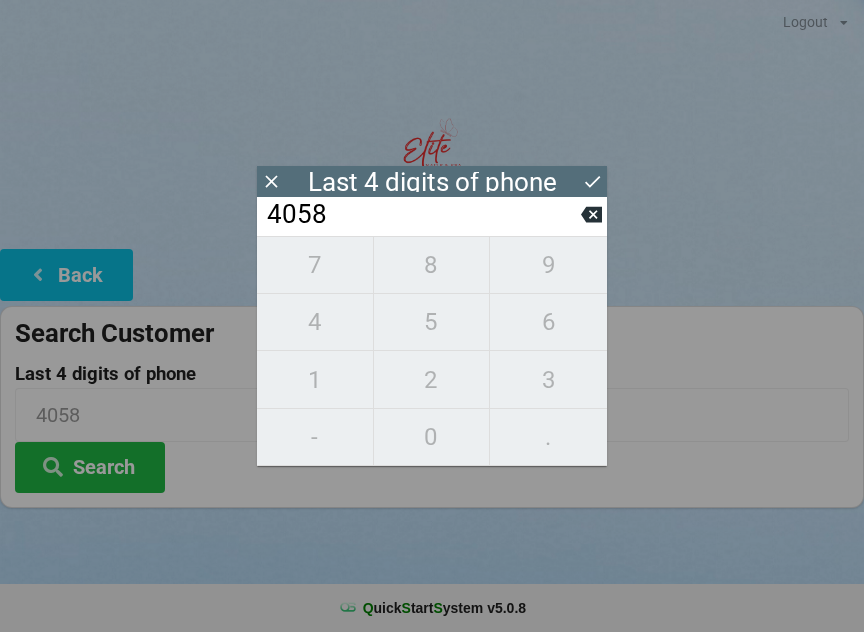 click on "Search" at bounding box center (90, 467) 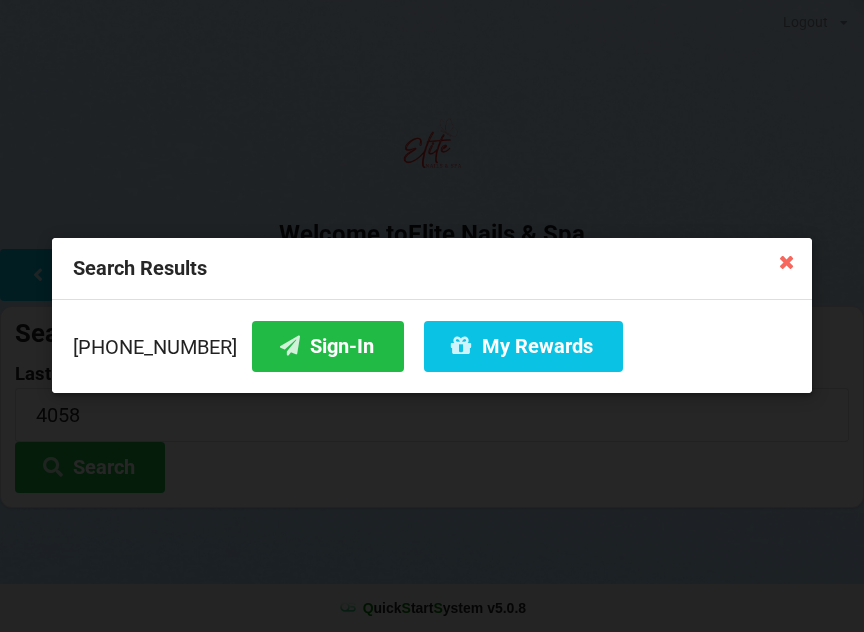 click on "Sign-In" at bounding box center (328, 346) 